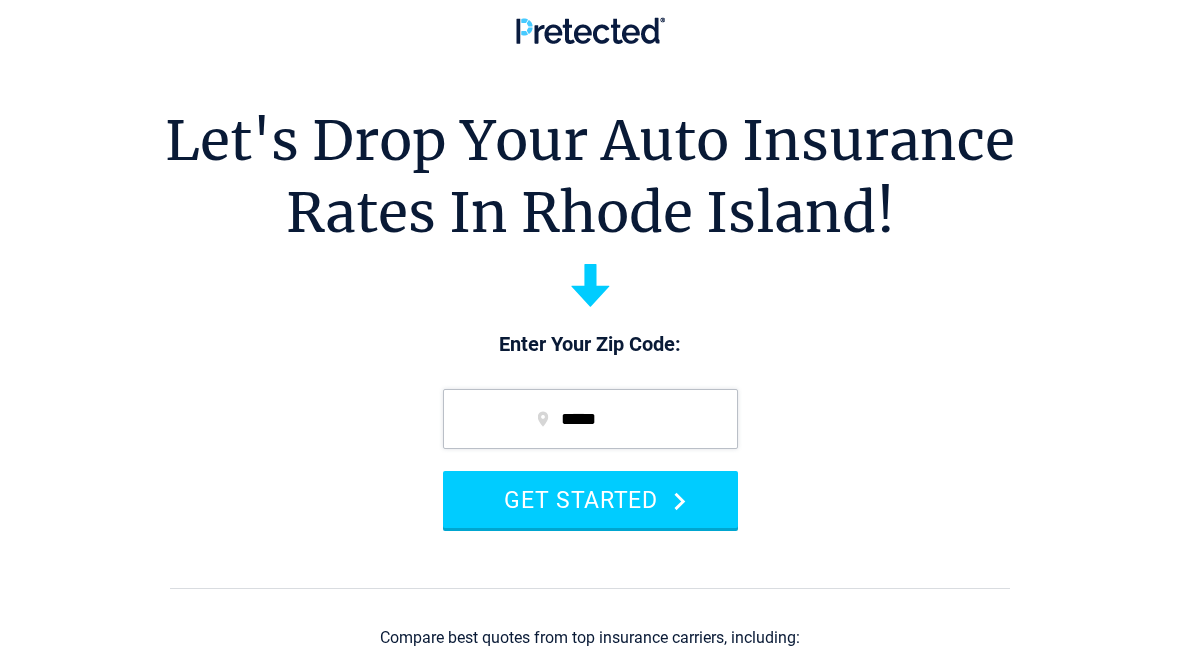 scroll, scrollTop: 0, scrollLeft: 0, axis: both 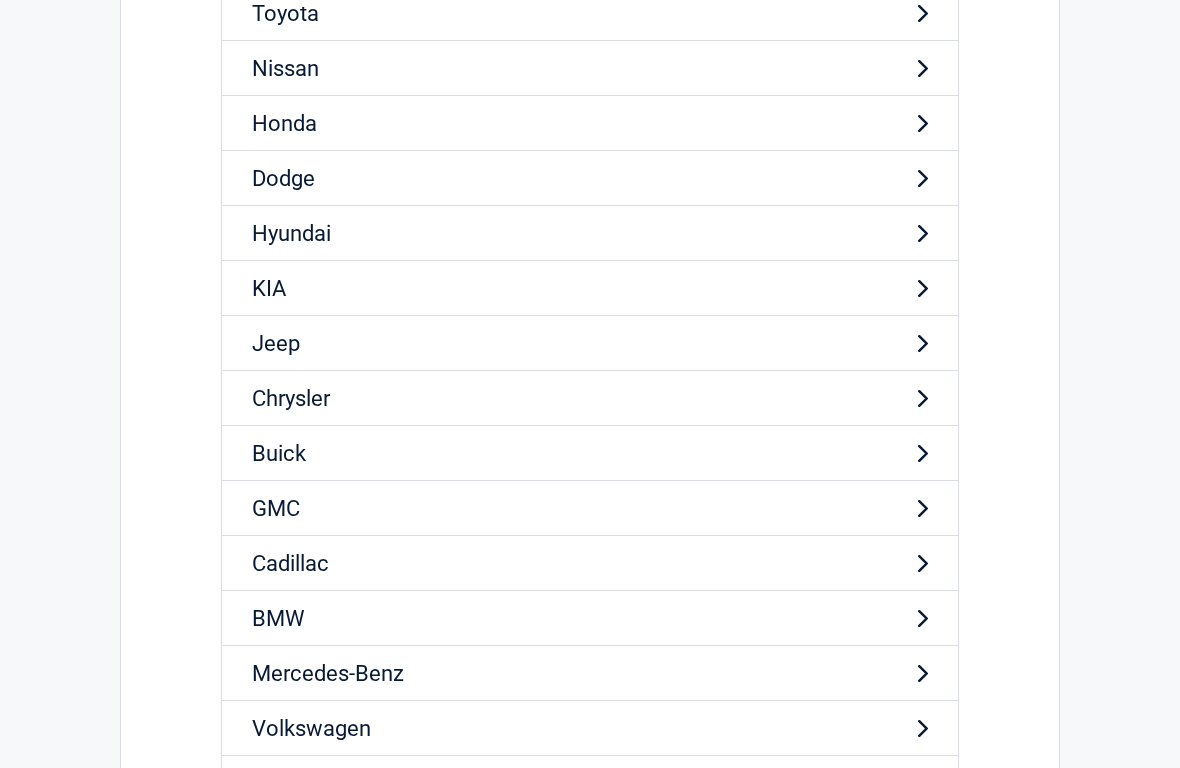 click on "Cadillac" at bounding box center [590, 563] 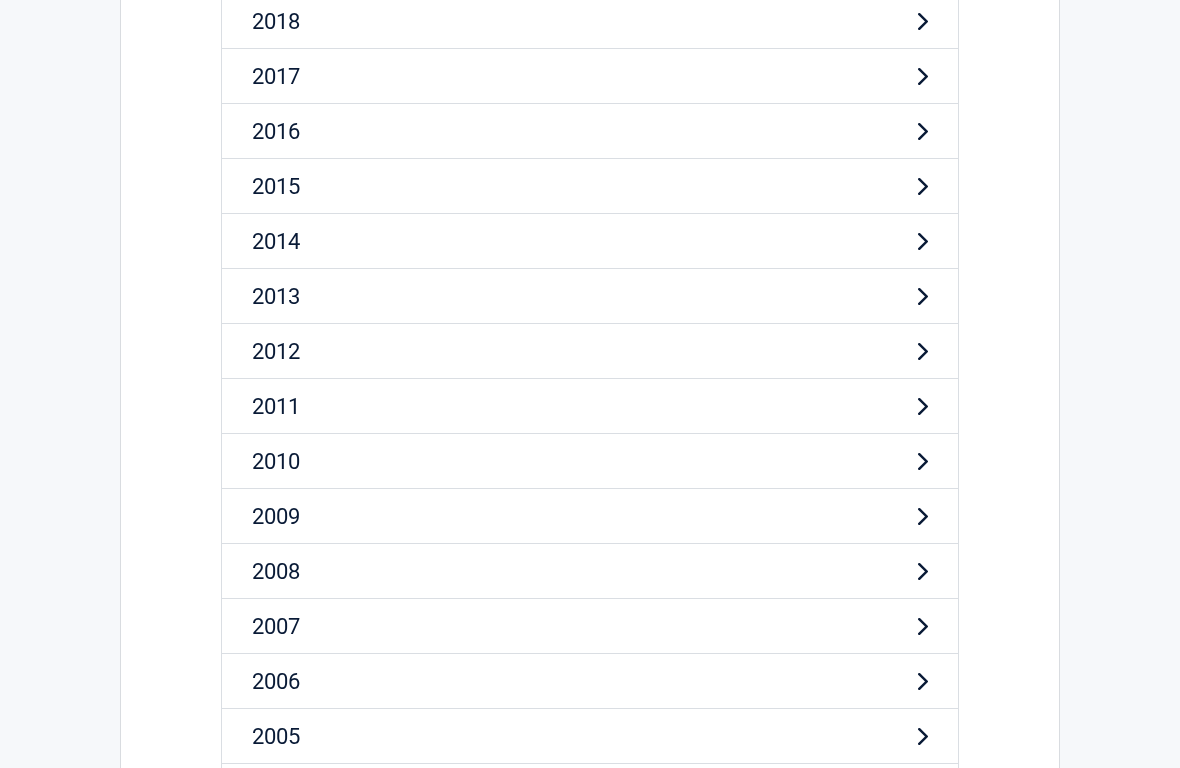 scroll, scrollTop: 509, scrollLeft: 0, axis: vertical 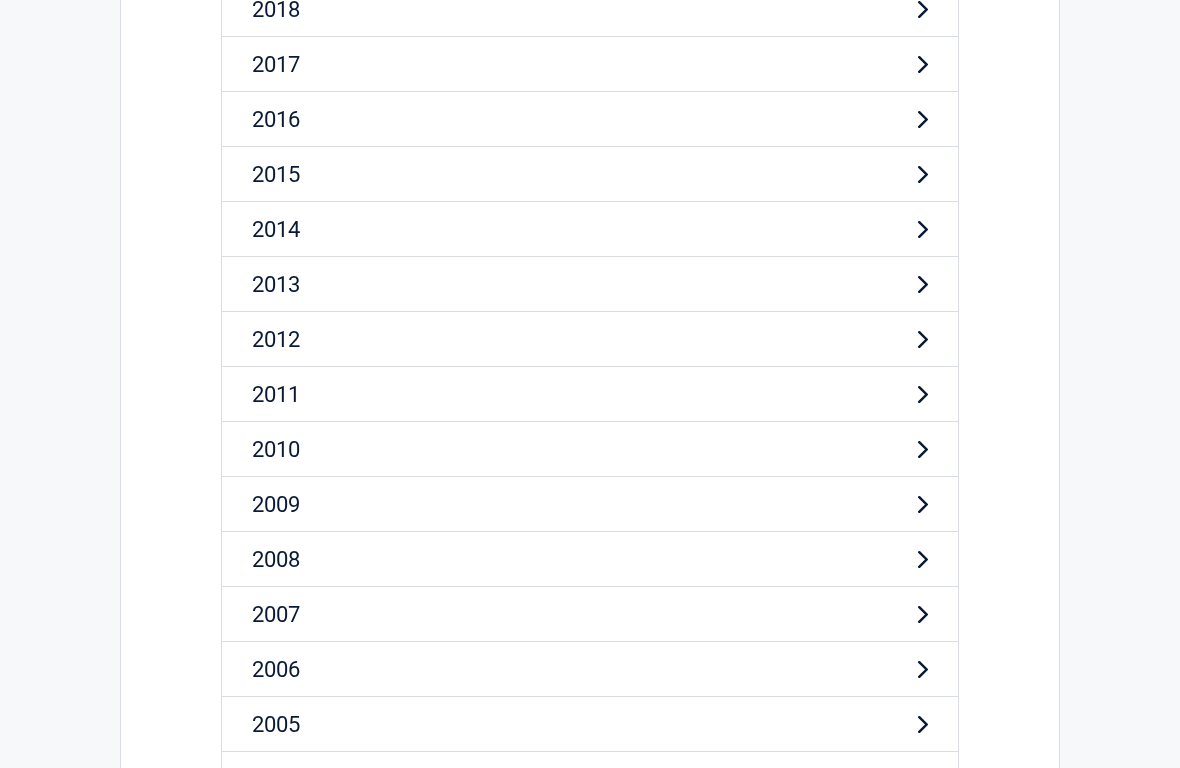 click on "2010" at bounding box center [590, 449] 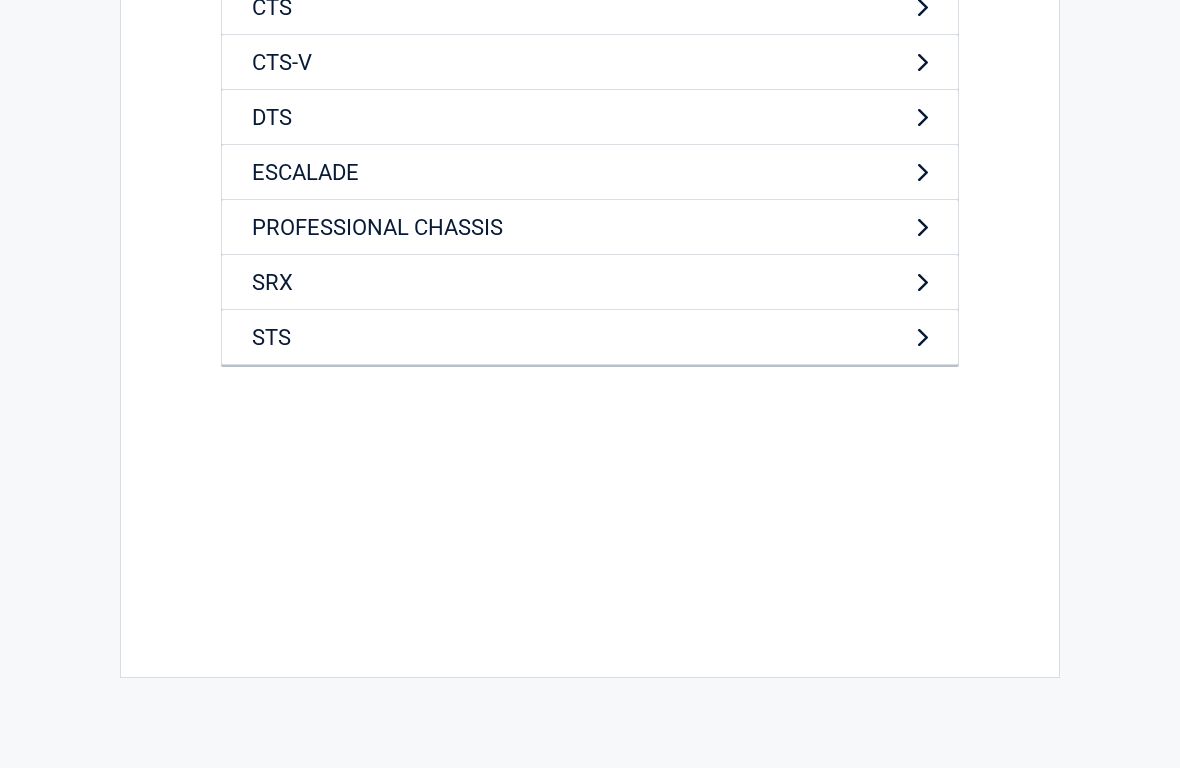 scroll, scrollTop: 0, scrollLeft: 0, axis: both 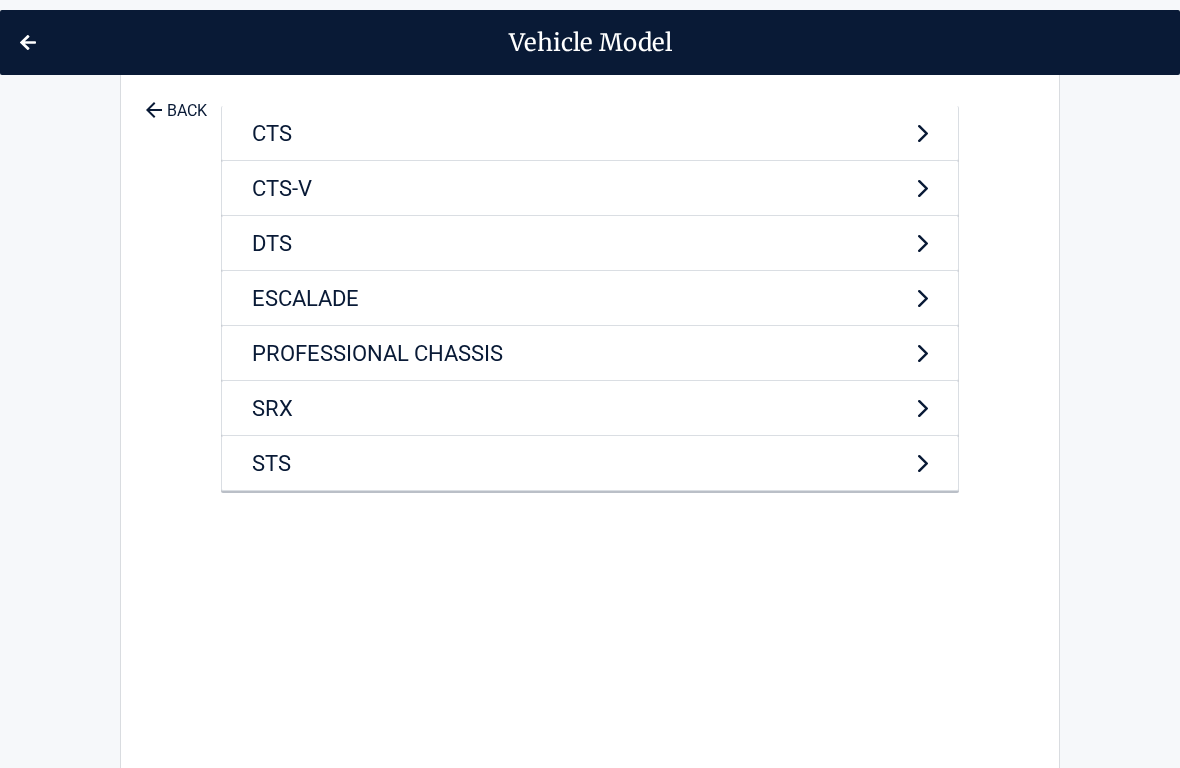 click on "SRX" at bounding box center (590, 408) 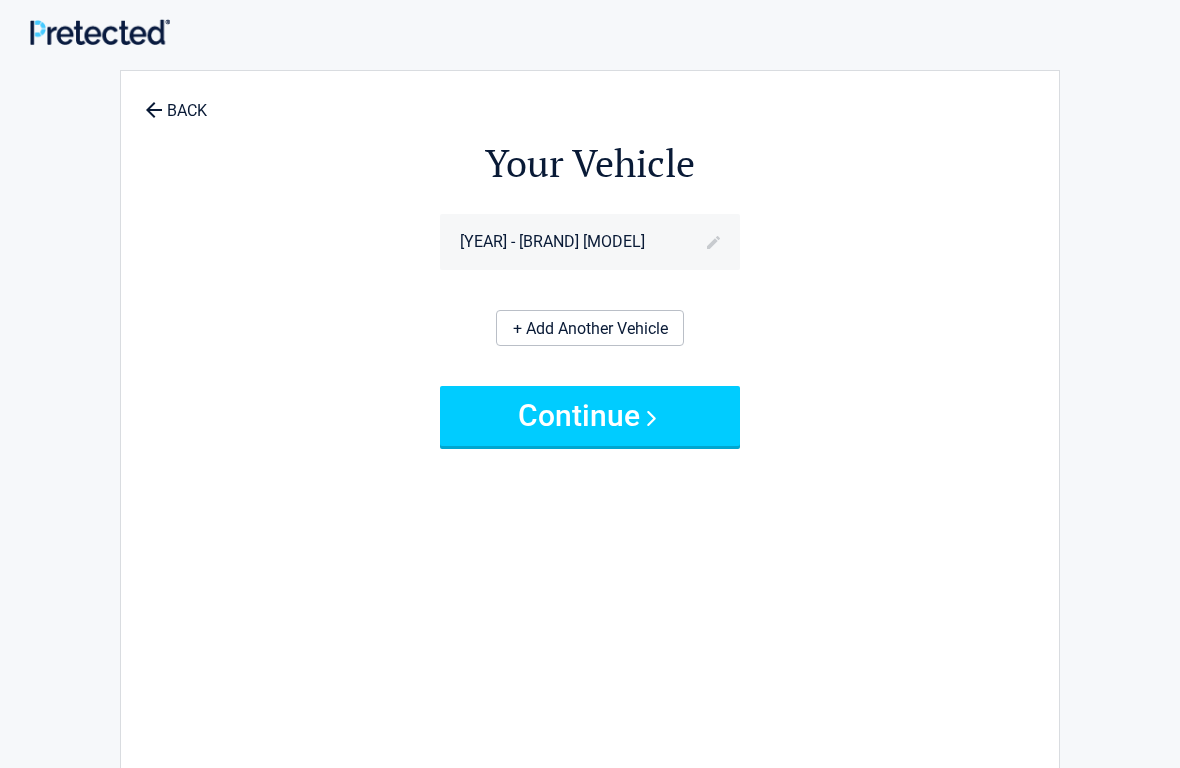 click on "Continue" at bounding box center [590, 416] 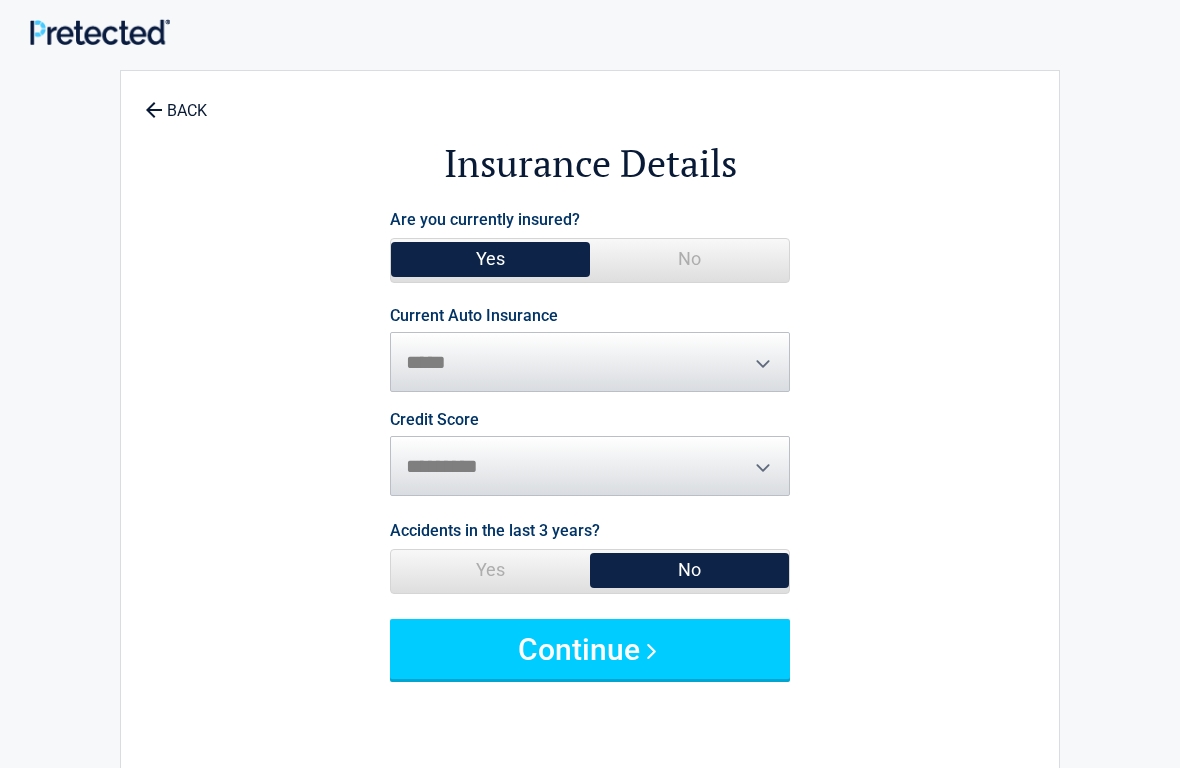 click on "Yes" at bounding box center (490, 259) 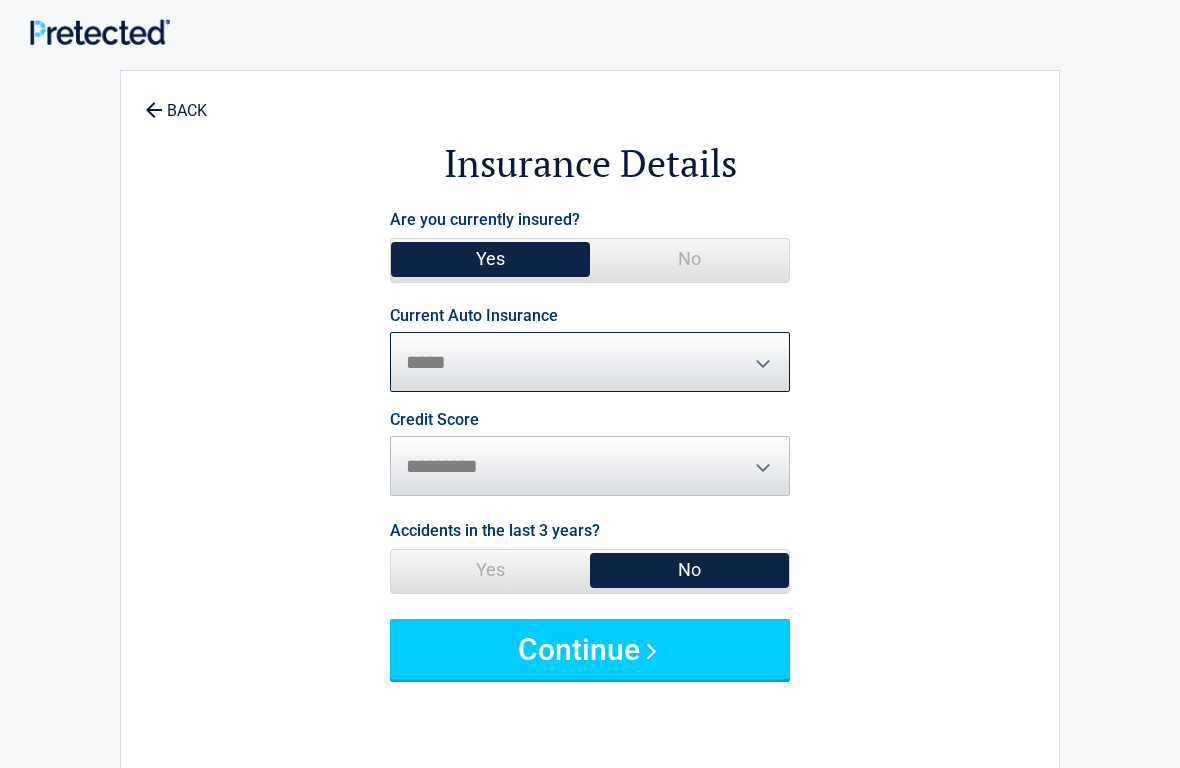 click on "**********" at bounding box center (590, 362) 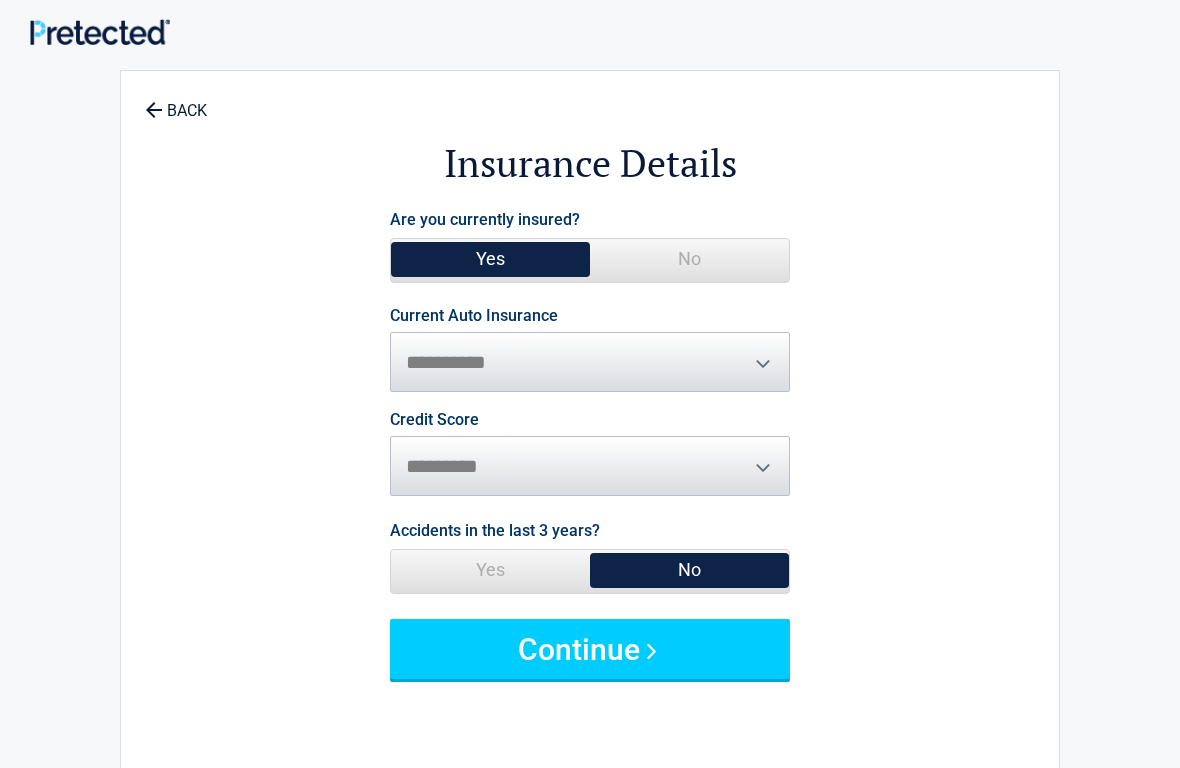 click on "No" at bounding box center [689, 570] 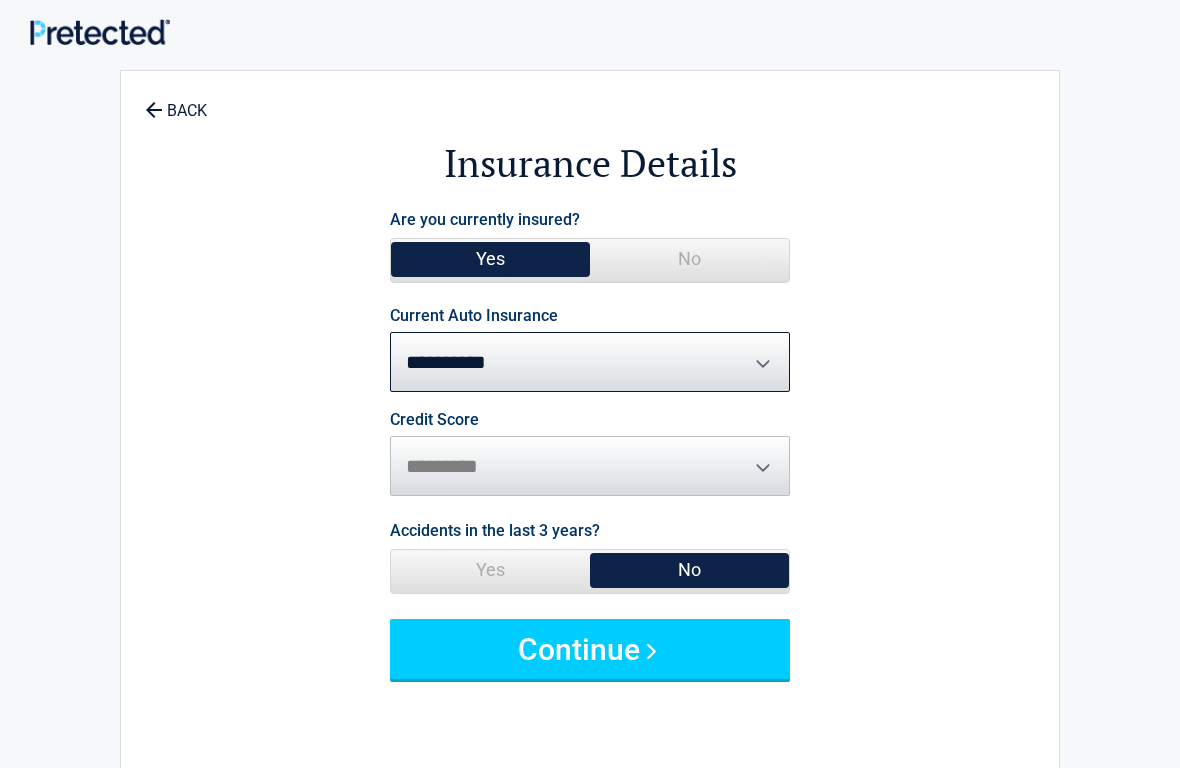 click on "Continue" at bounding box center [590, 649] 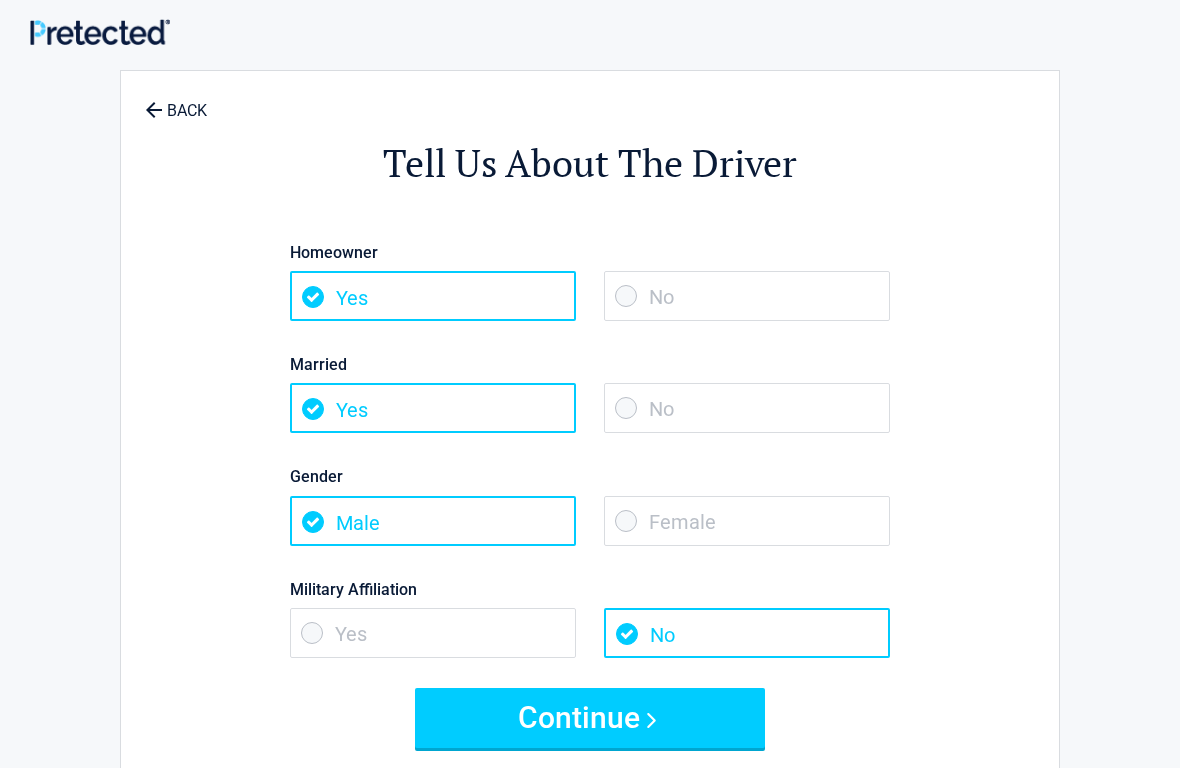click on "Yes" at bounding box center (433, 296) 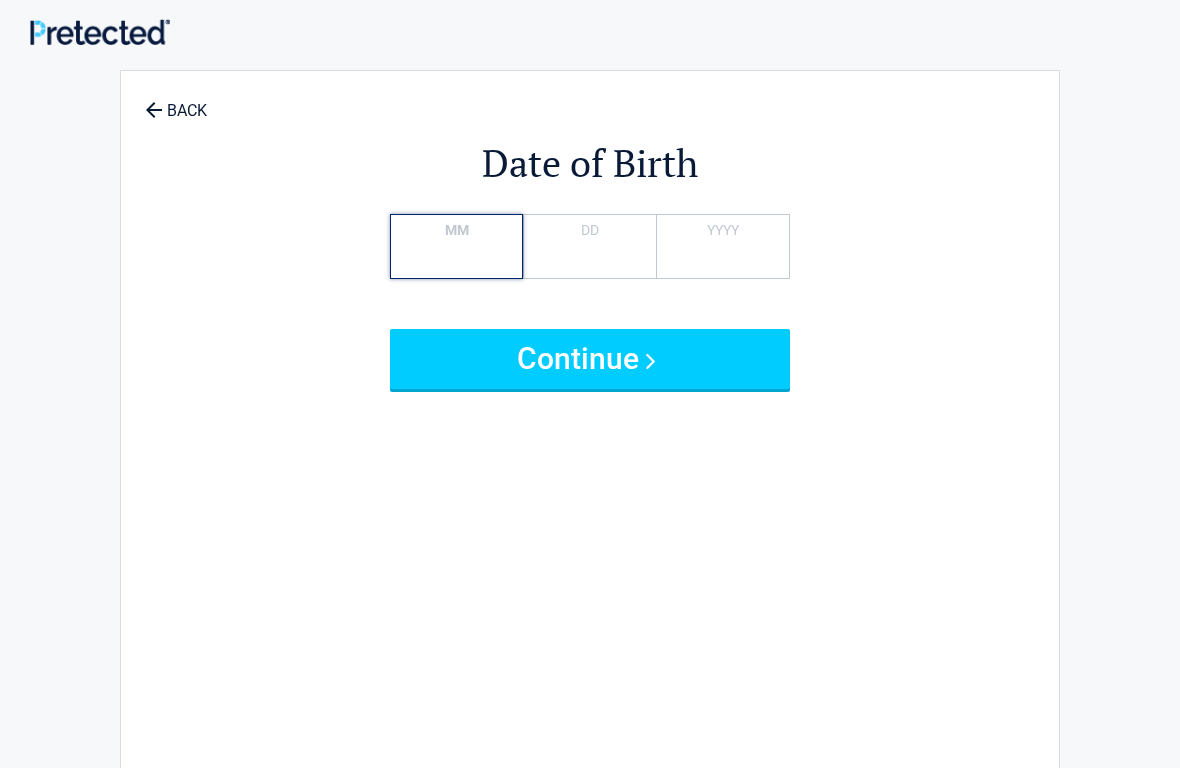 click on "*" at bounding box center [456, 246] 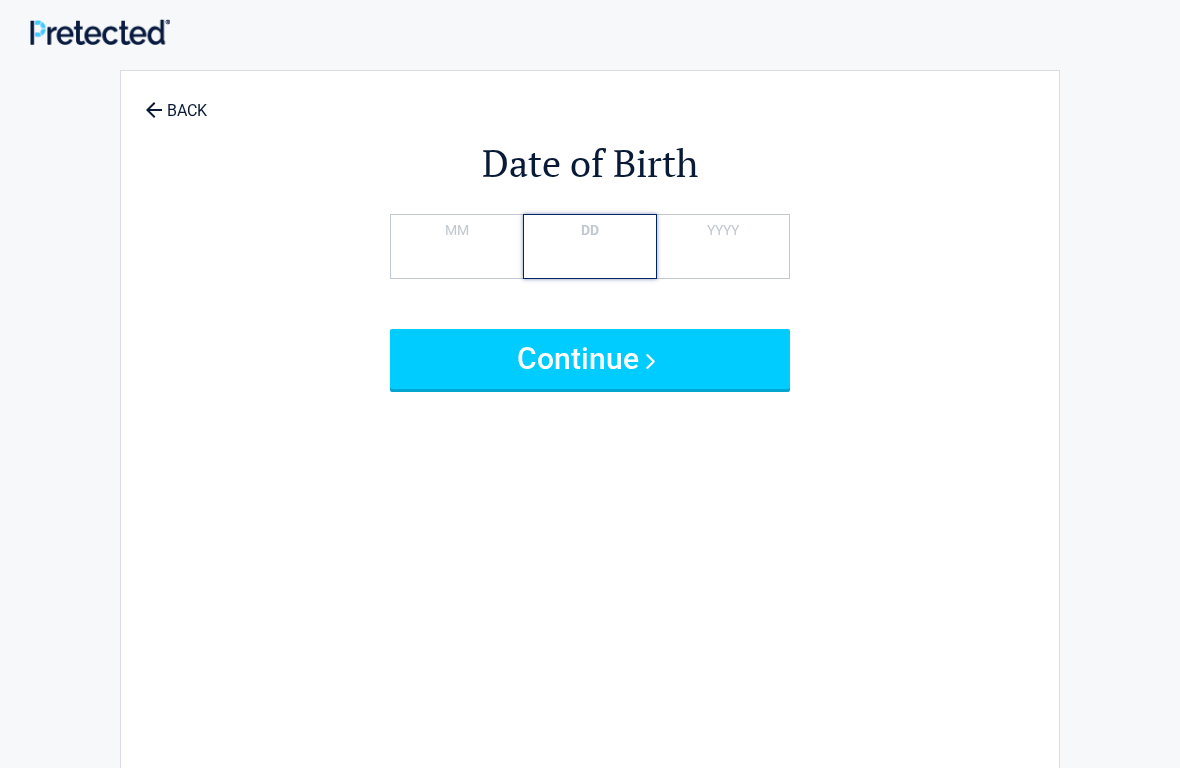 type on "**" 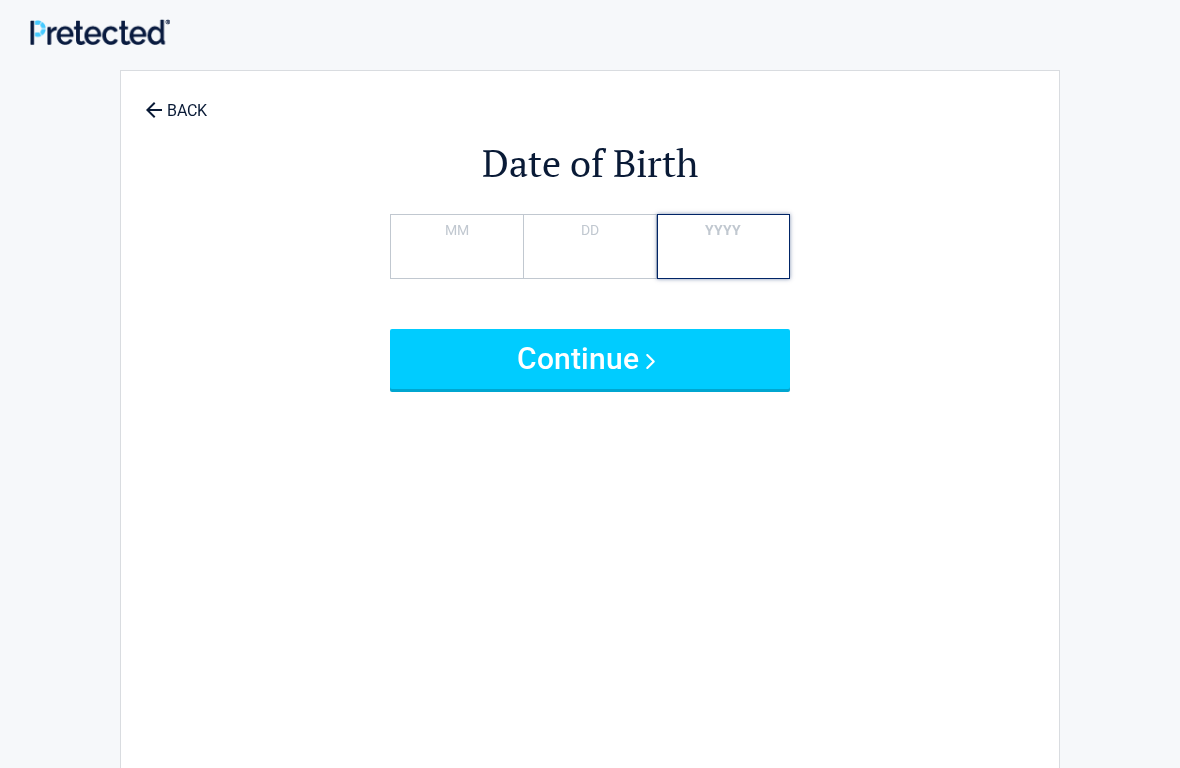 type on "*" 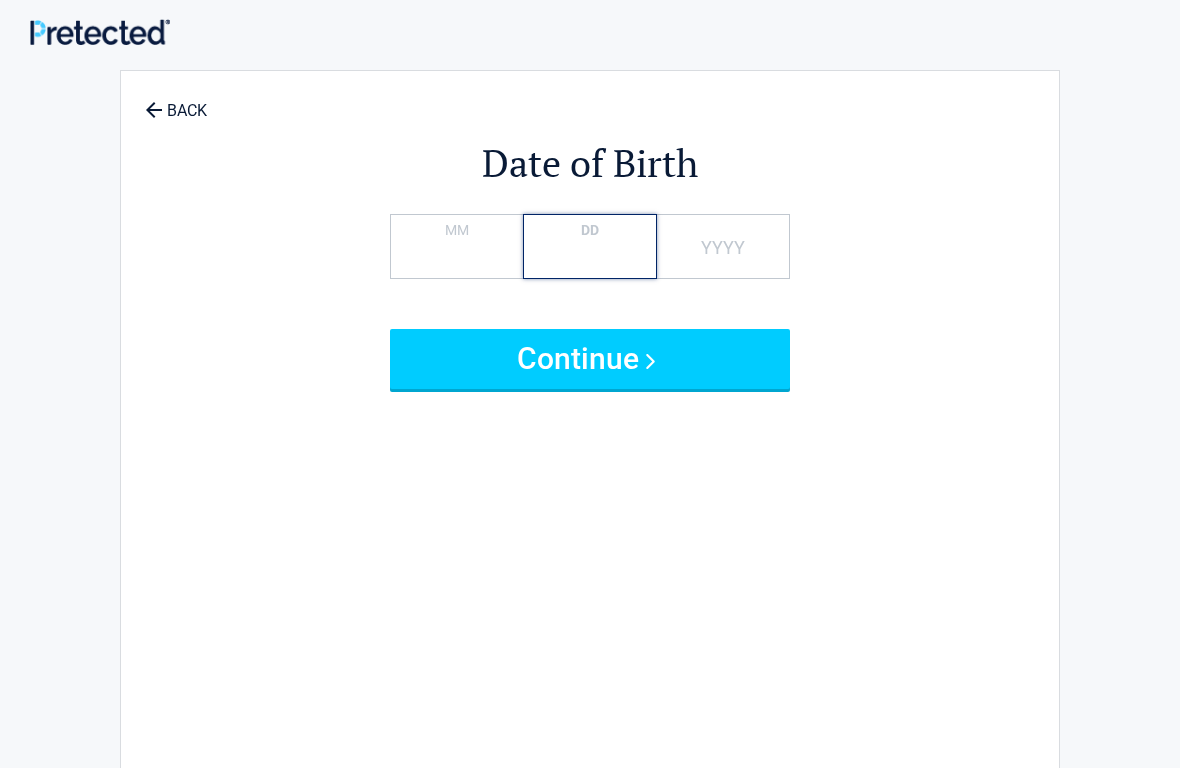 click on "**" at bounding box center [589, 246] 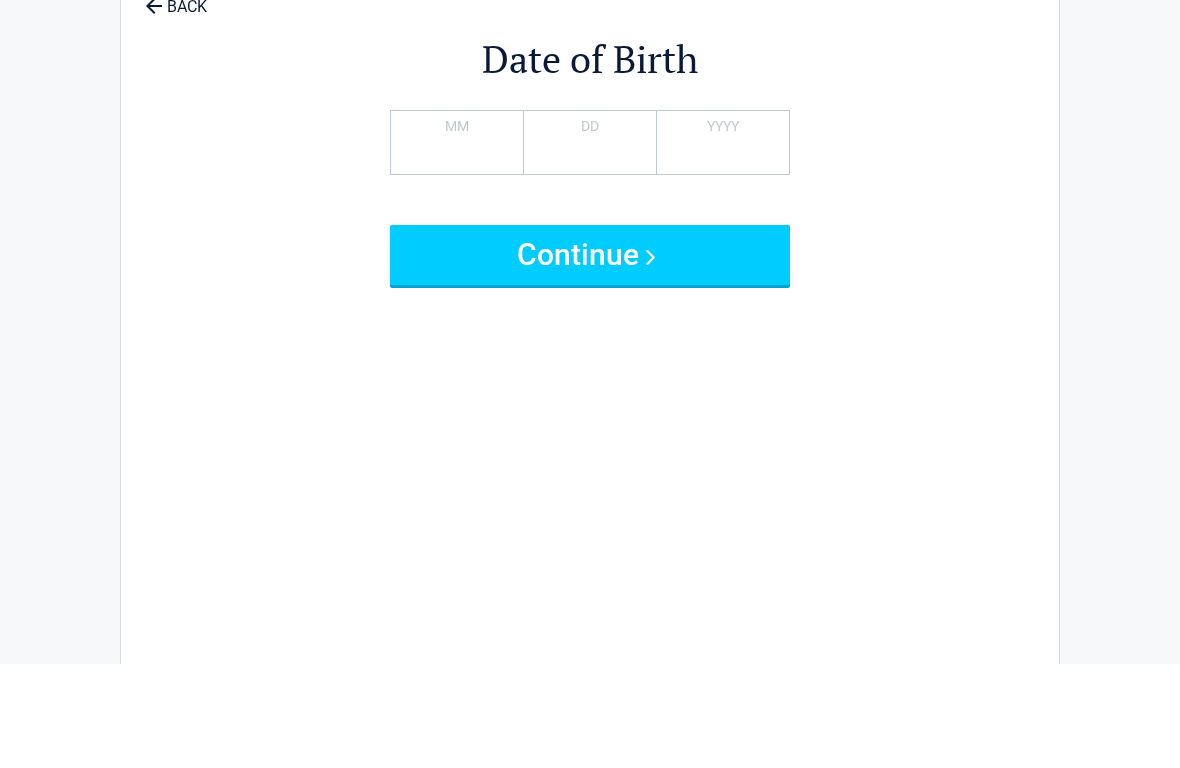 click on "Continue" at bounding box center (590, 359) 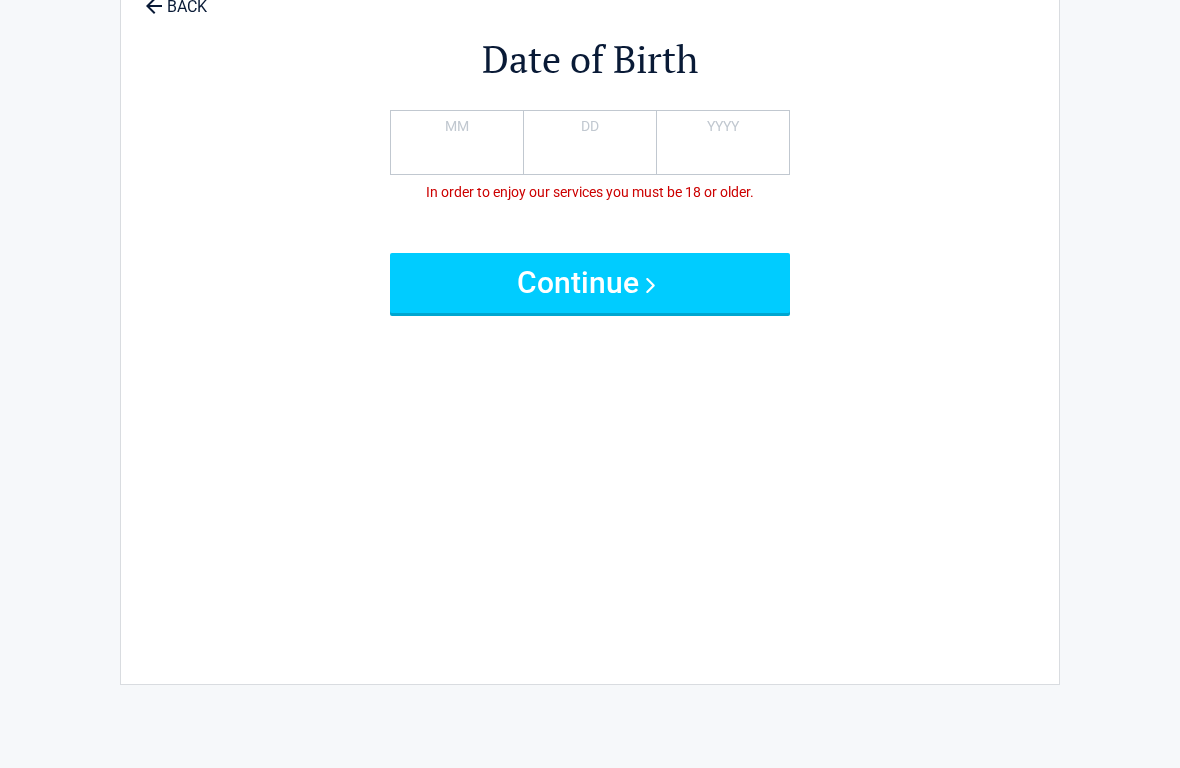 click on "Continue" at bounding box center [590, 283] 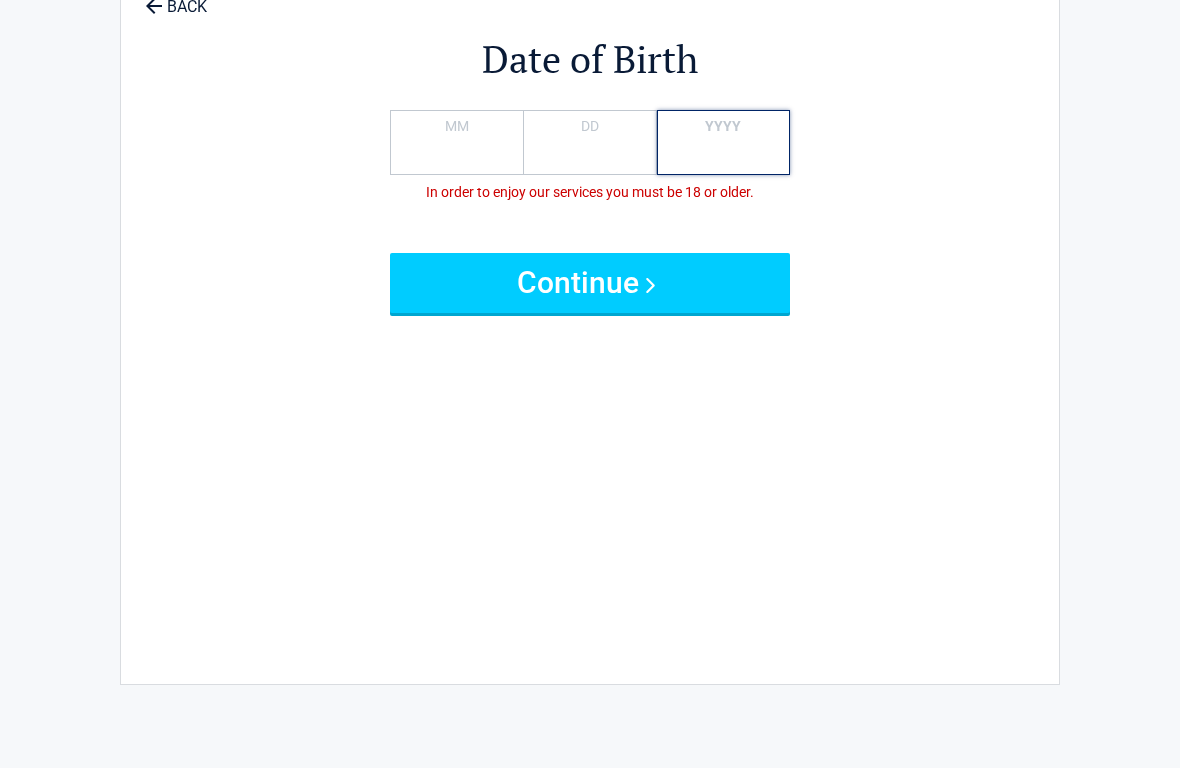 click on "**" at bounding box center [723, 142] 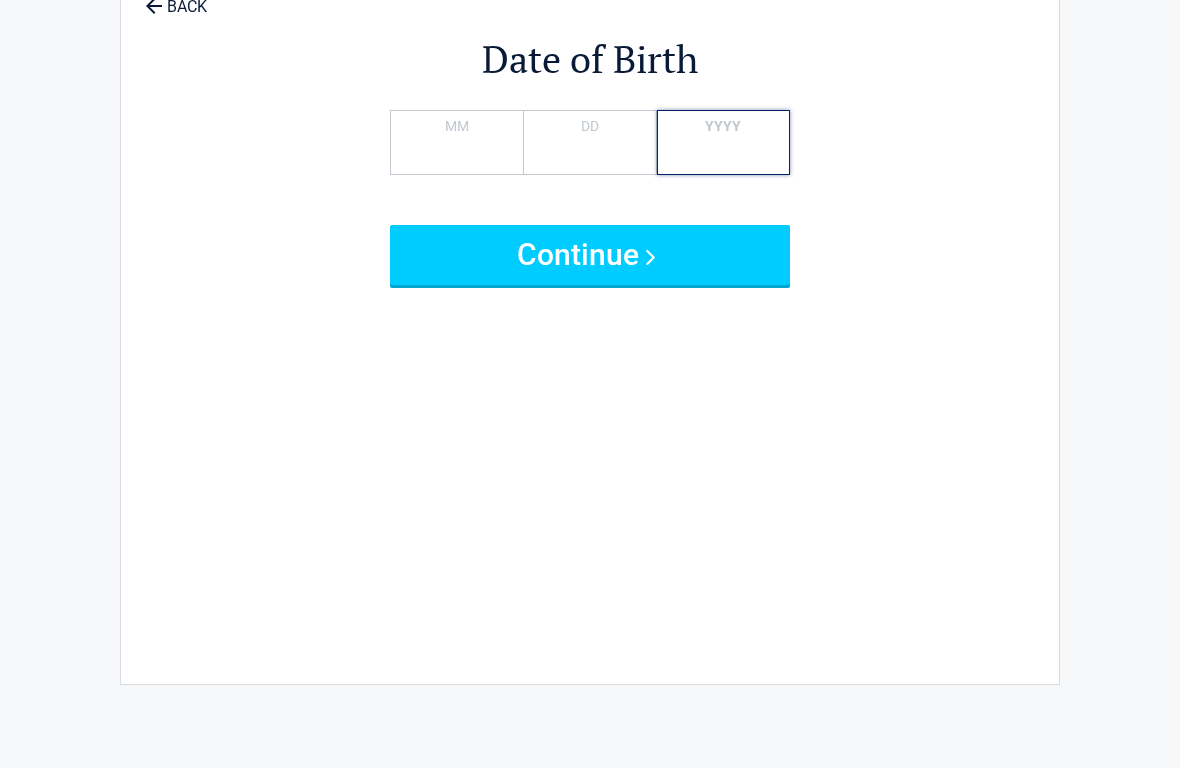 type on "****" 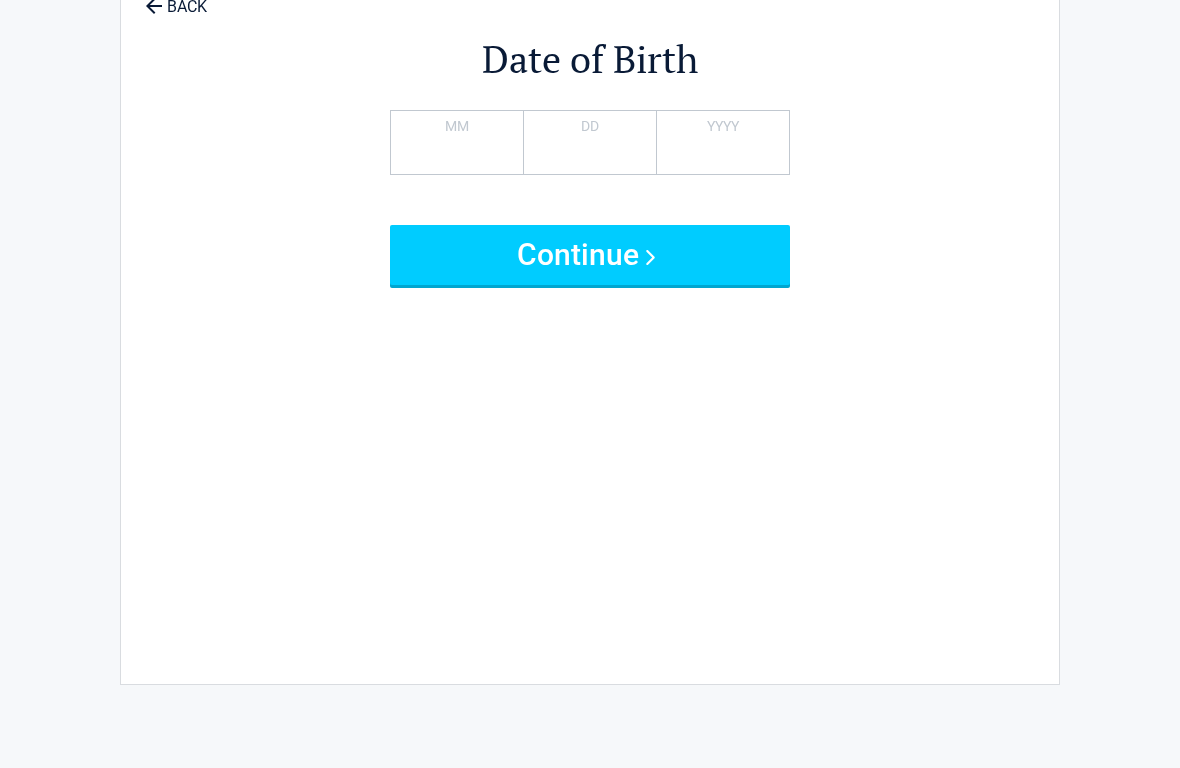 click on "Continue" at bounding box center (590, 255) 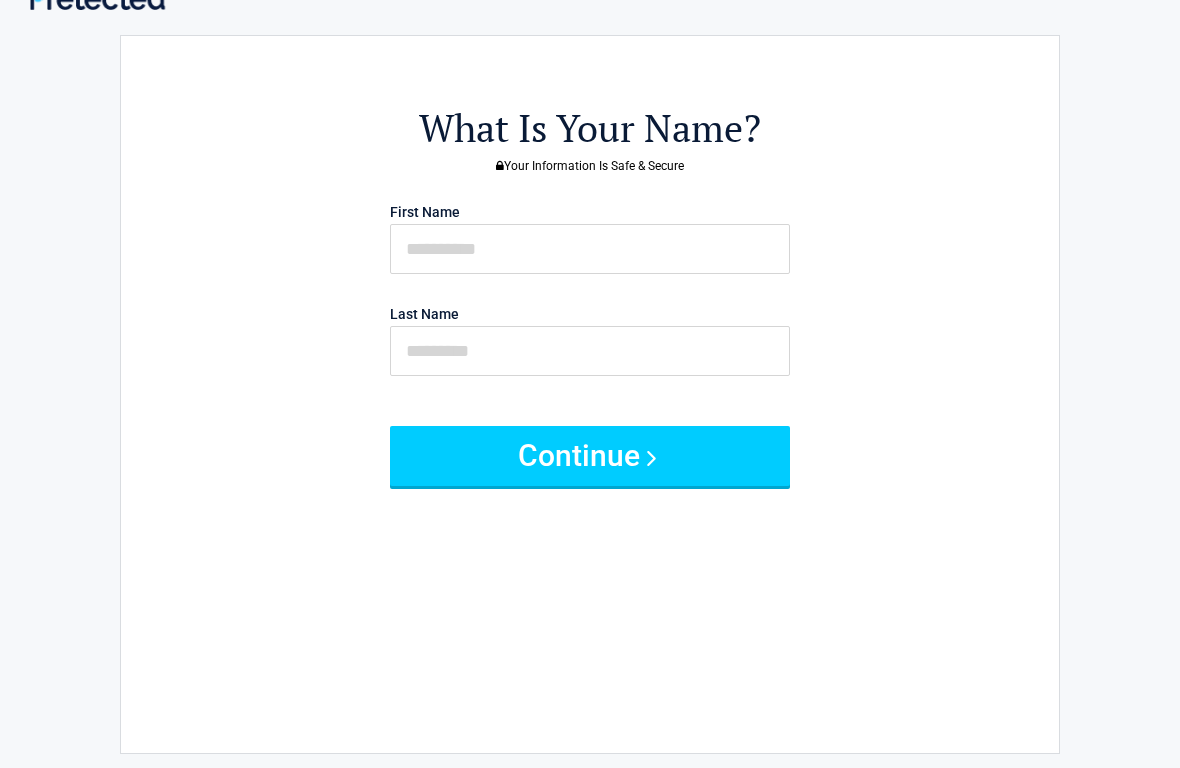 scroll, scrollTop: 0, scrollLeft: 0, axis: both 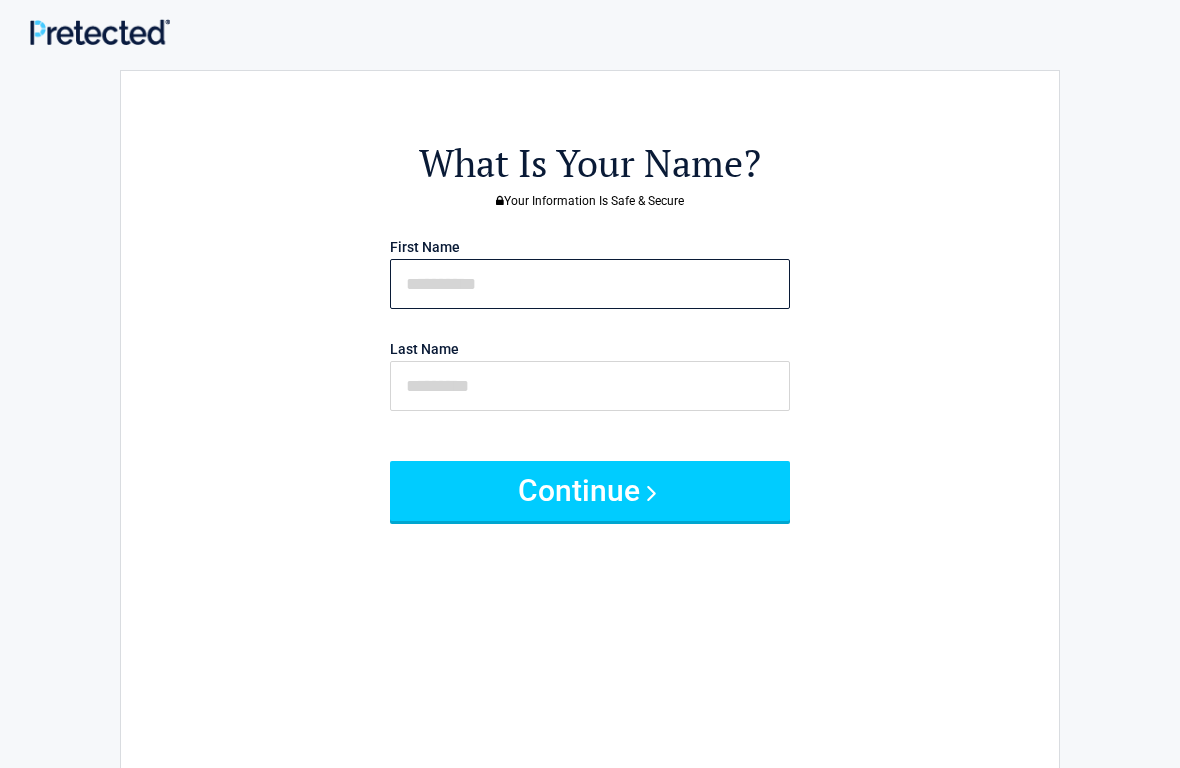 click at bounding box center [590, 284] 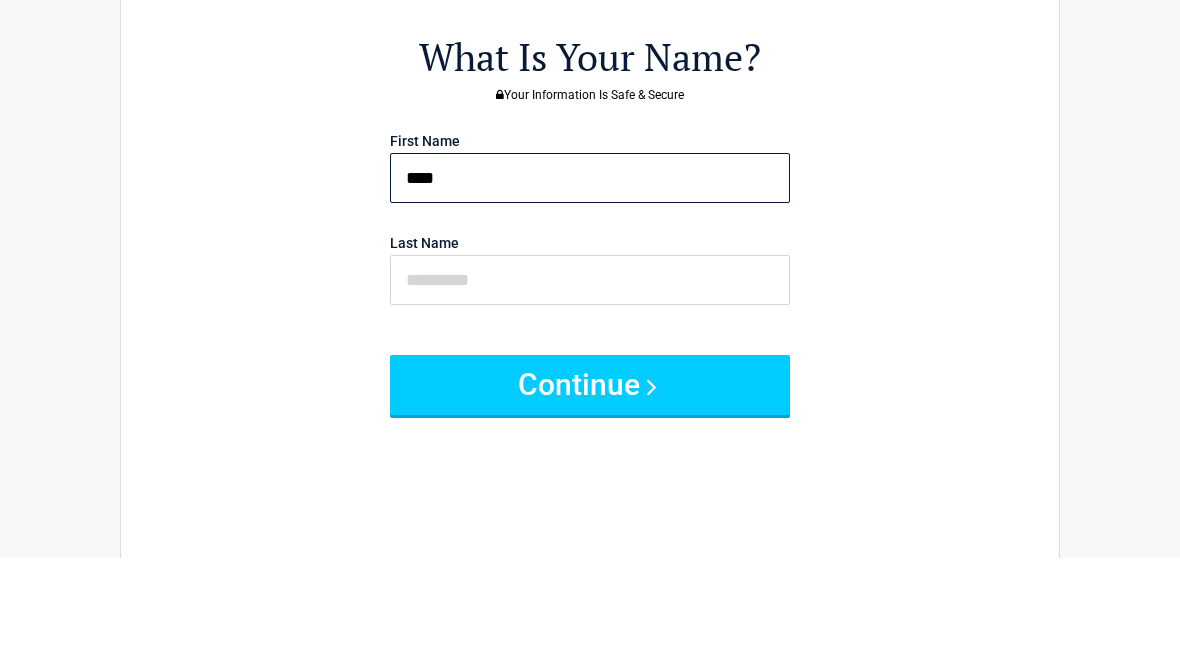 type on "****" 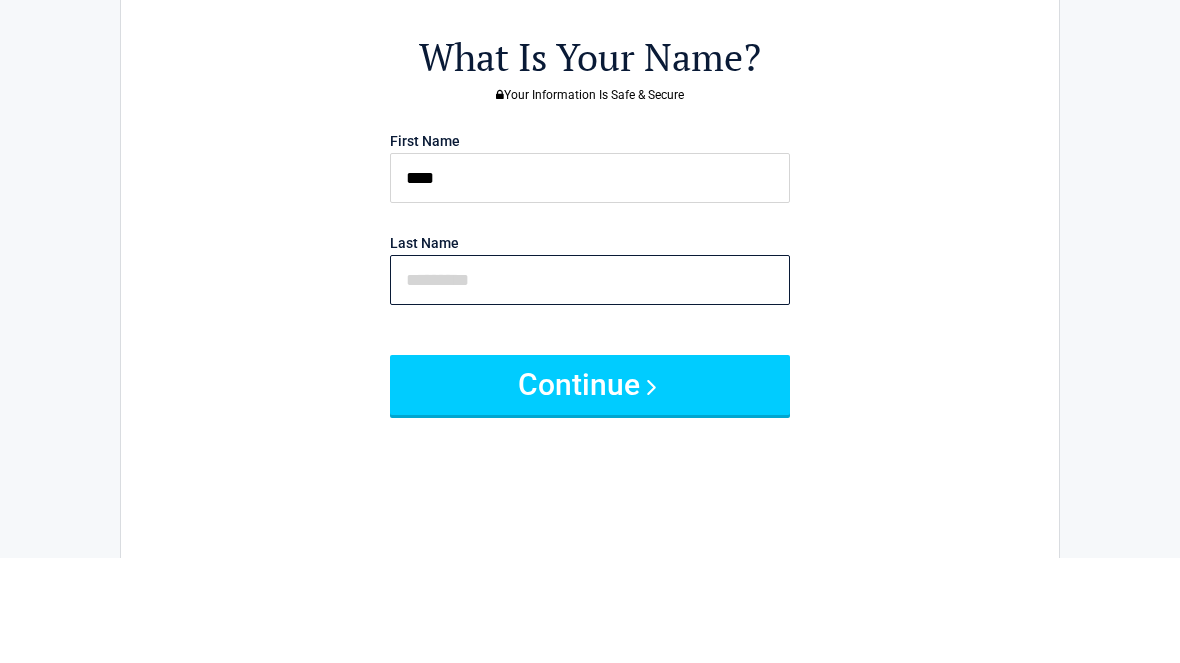 click at bounding box center [590, 386] 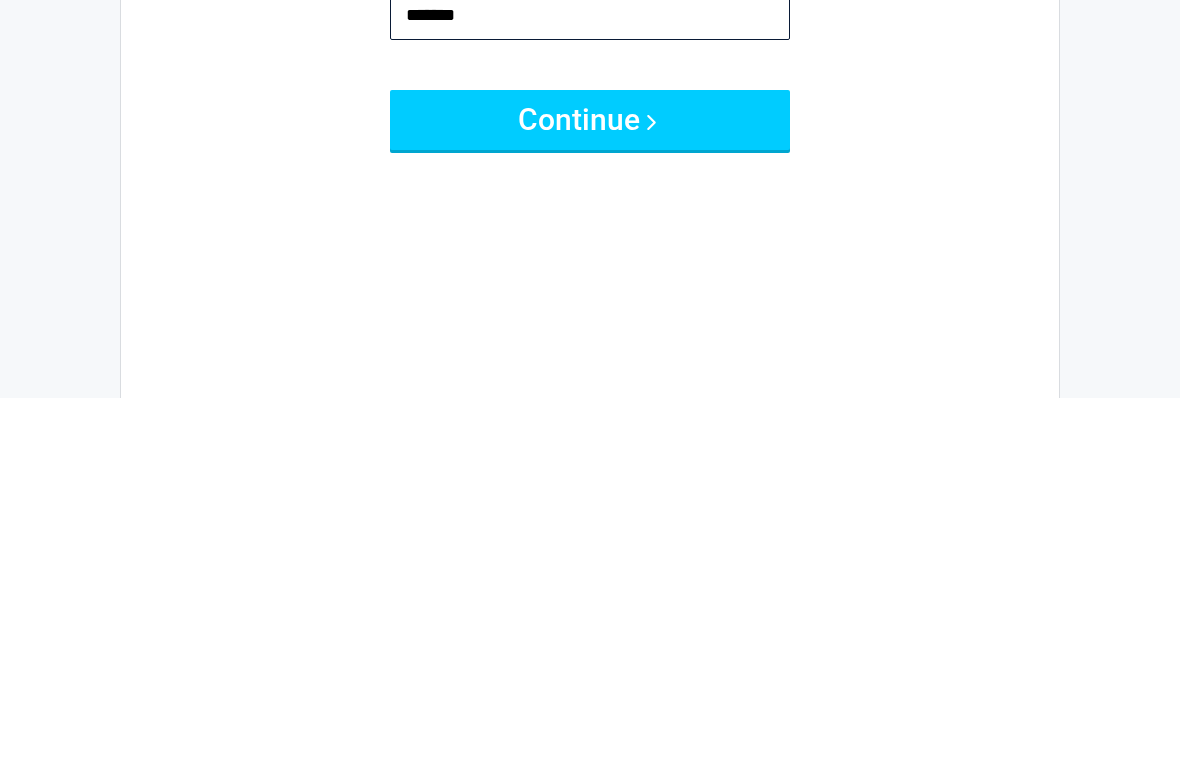 type on "*******" 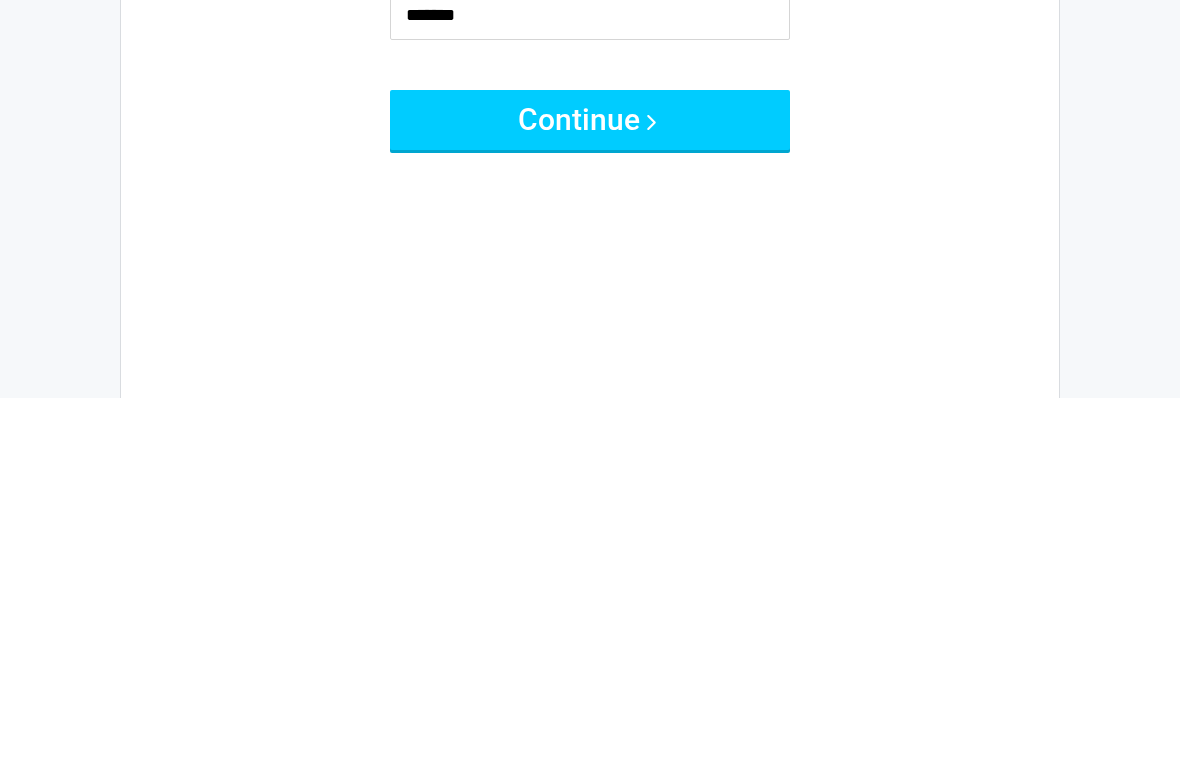 click on "Continue" at bounding box center [590, 491] 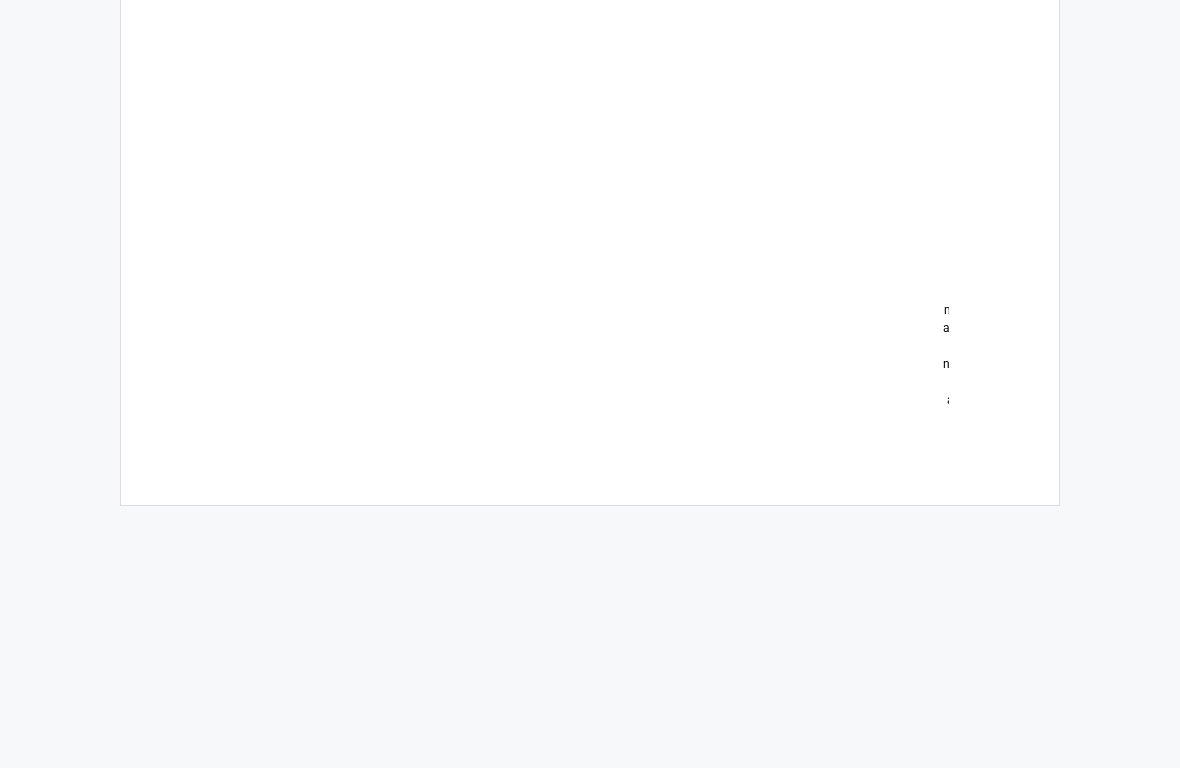 click on "BACK
[YEAR]
[YEAR]
[YEAR]
[YEAR]
[YEAR]
[YEAR]
[YEAR]
[YEAR]
[YEAR]
[YEAR]
[YEAR]
[YEAR]
[YEAR]
[YEAR]
[YEAR]
[YEAR]
[YEAR]
[YEAR]
[YEAR]
[YEAR]
[YEAR]
[YEAR]
[YEAR]
[YEAR]
[YEAR]
[YEAR]
[YEAR]
[YEAR]
[YEAR]
[YEAR]
[YEAR]
[YEAR]
[YEAR]
[YEAR]
[YEAR]
[YEAR]
[YEAR]
[YEAR]
[YEAR]
[YEAR]
[YEAR]
[YEAR]
[YEAR]
[YEAR]
[YEAR]
[YEAR]
[YEAR]
[YEAR]
Popular Makes
Chevrolet
Ford
Toyota
Nissan
Honda
Dodge
Hyundai
KIA
Jeep
Chrysler
Buick
GMC
Cadillac
BMW
Mercedes-Benz
Volkswagen
Lexus
Mazda
Subaru
Other Makes
Acura Aston Martin Audi Bentley Bugatti Ferrari Freightliner Global Electric Motors Hummer Infiniti International Jaguar Lamborghini Land Rover" at bounding box center (590, 104) 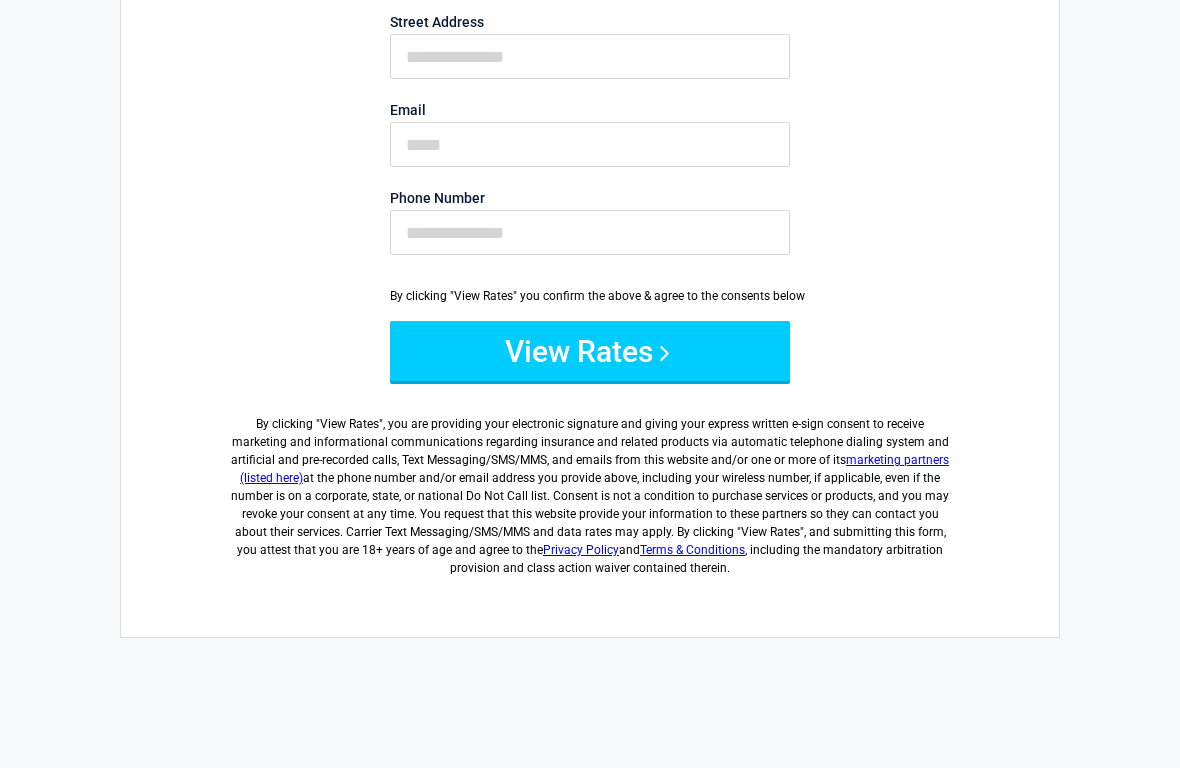 scroll, scrollTop: 0, scrollLeft: 0, axis: both 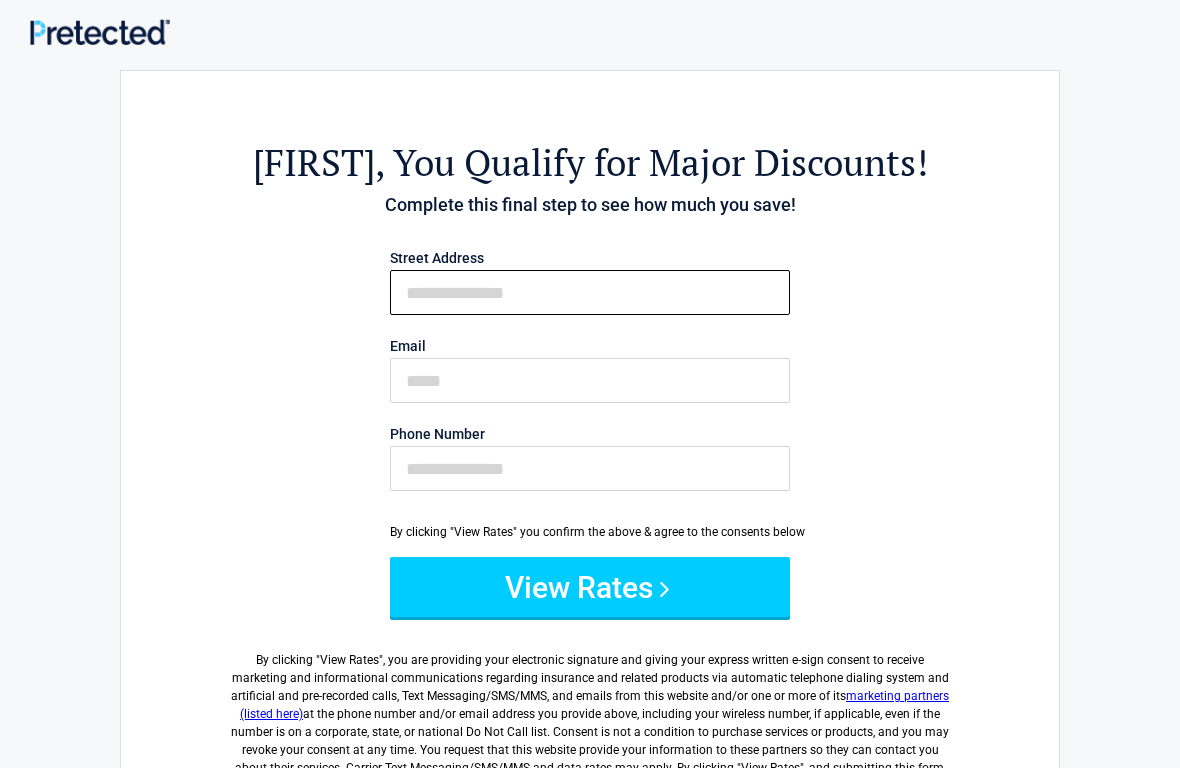 click on "First Name" at bounding box center [590, 292] 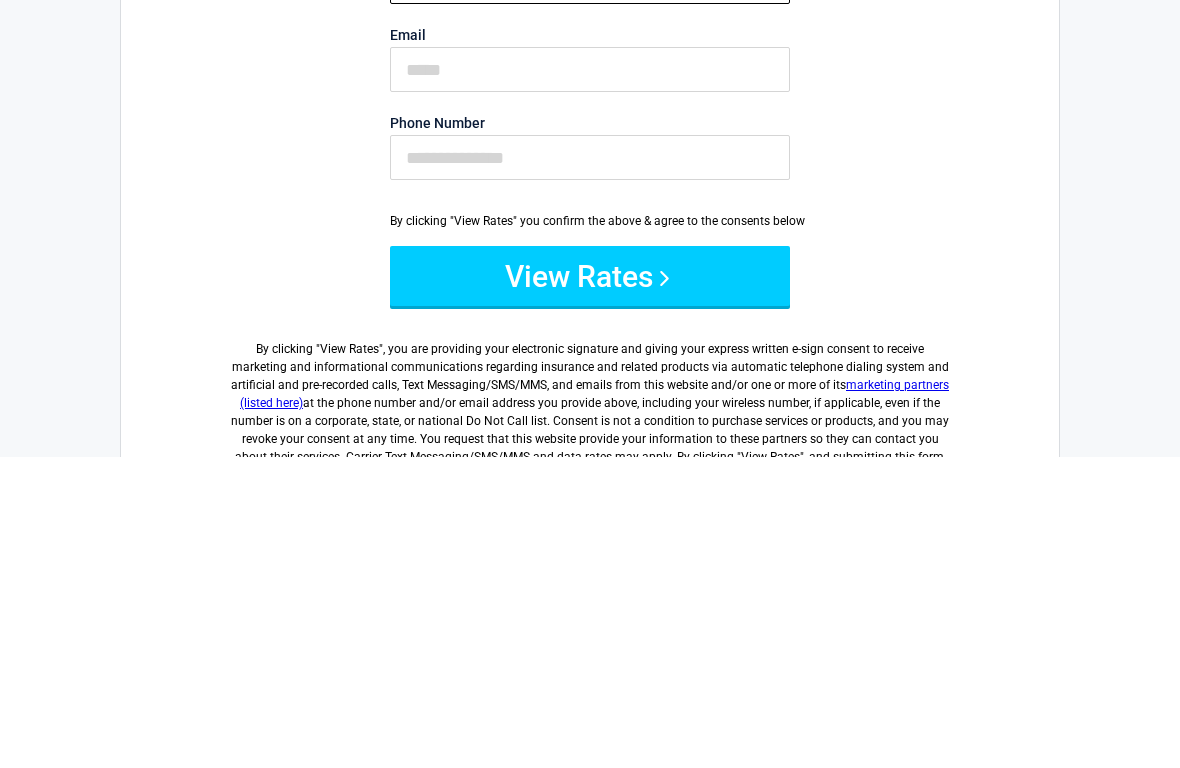 type on "**********" 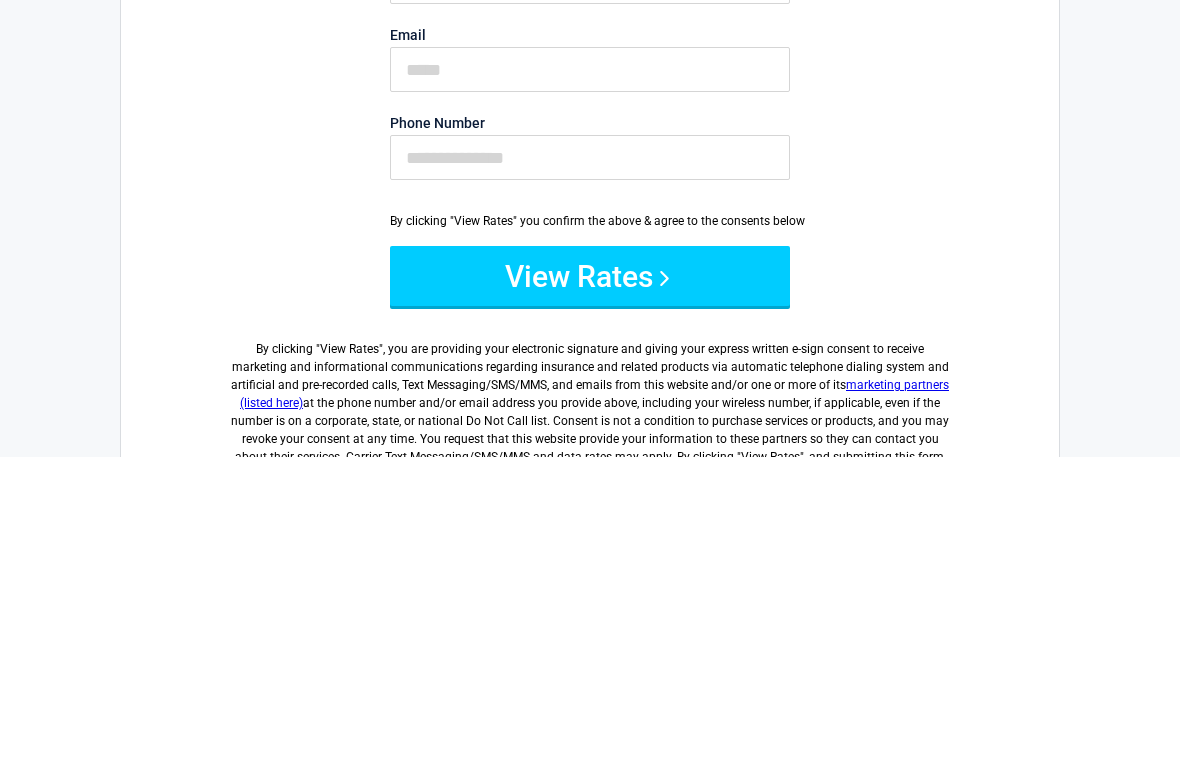 click on "View Rates" at bounding box center [590, 587] 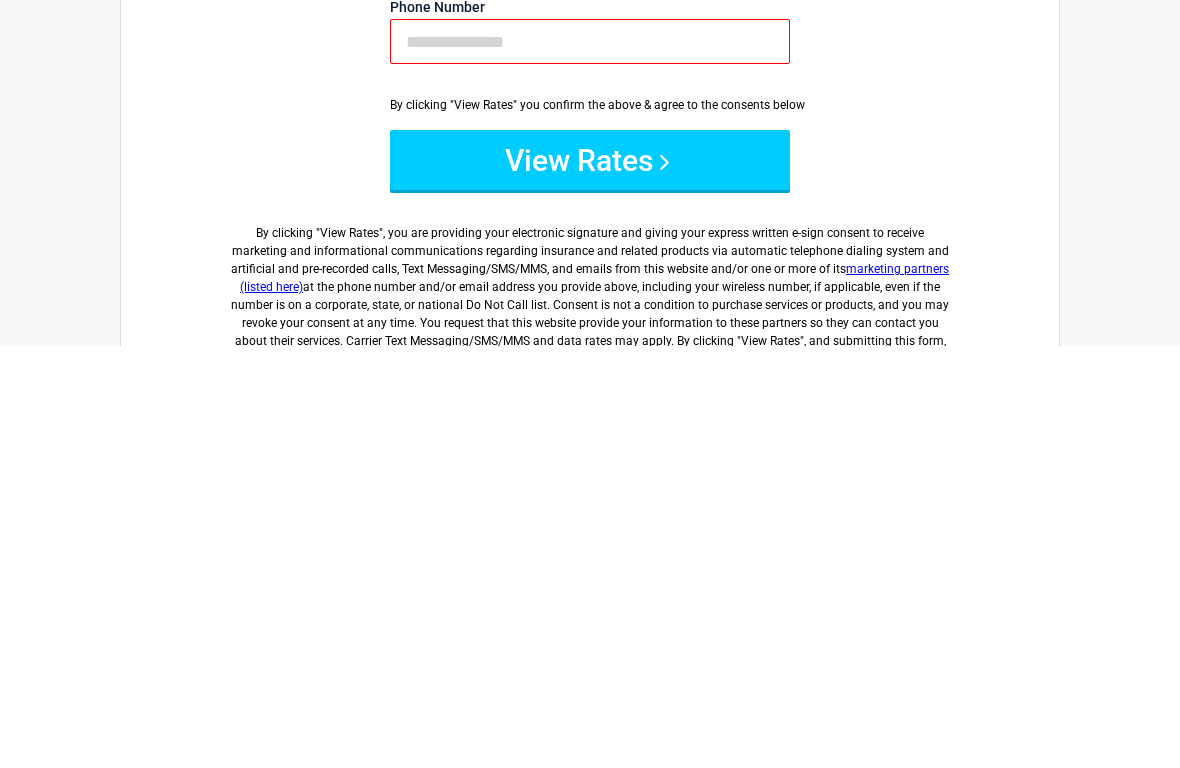 scroll, scrollTop: 83, scrollLeft: 0, axis: vertical 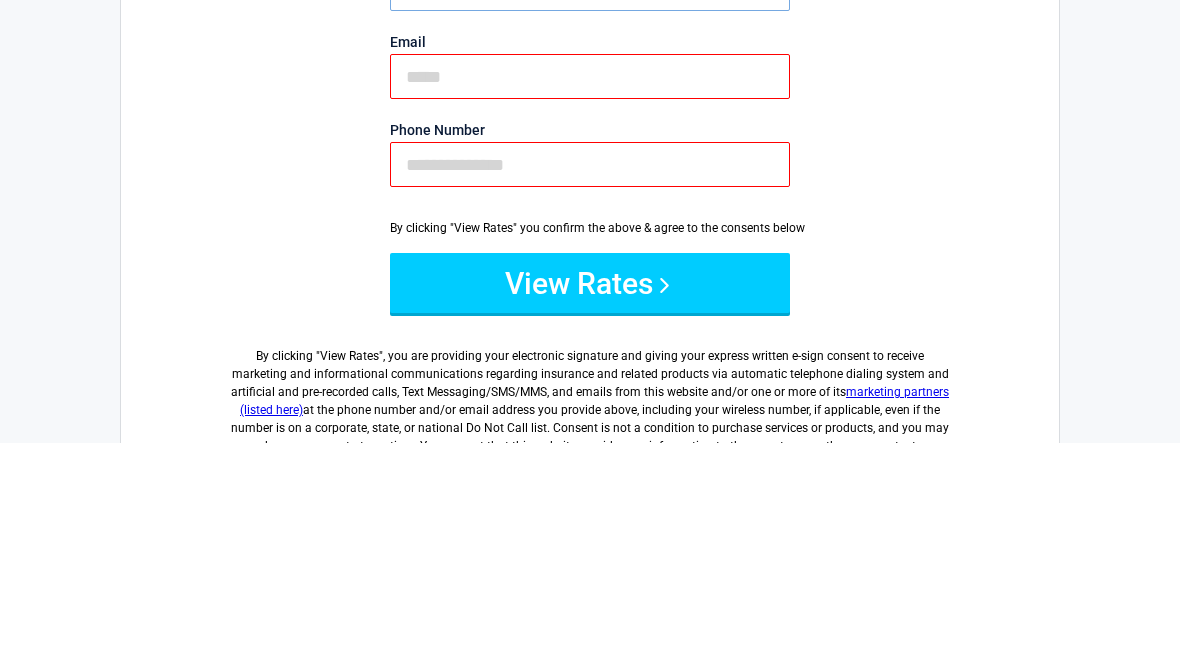 click on "Phone Number" at bounding box center (590, 385) 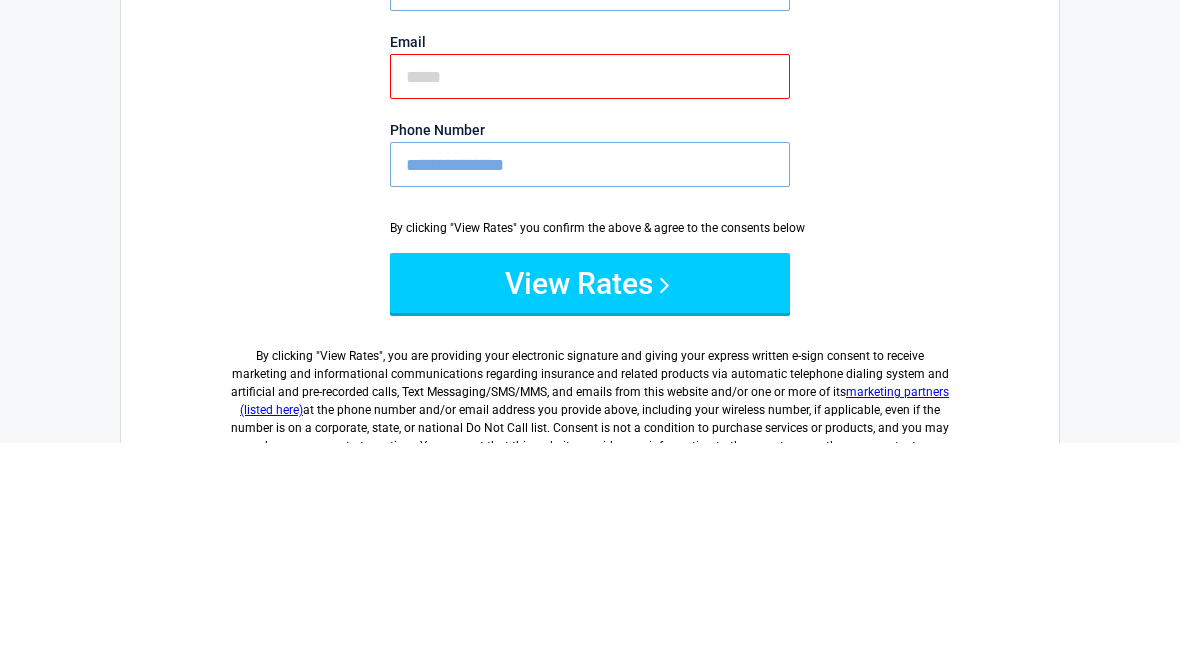 type on "**********" 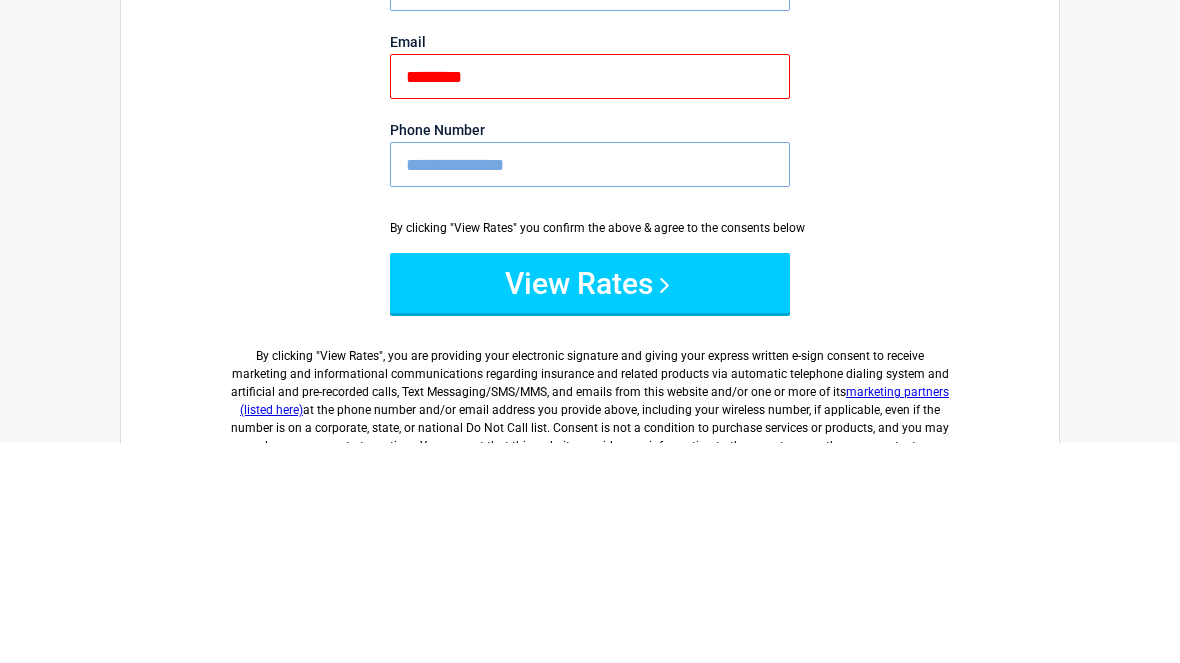 type on "********" 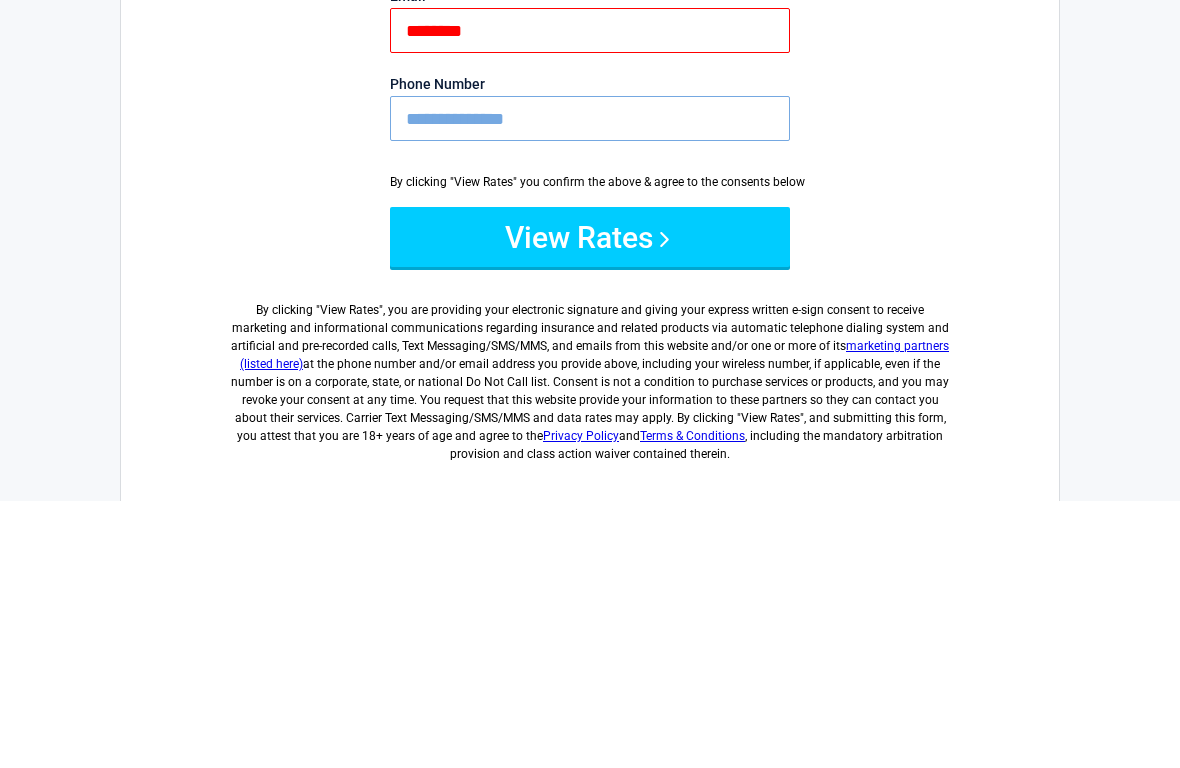 click on "View Rates" at bounding box center (590, 504) 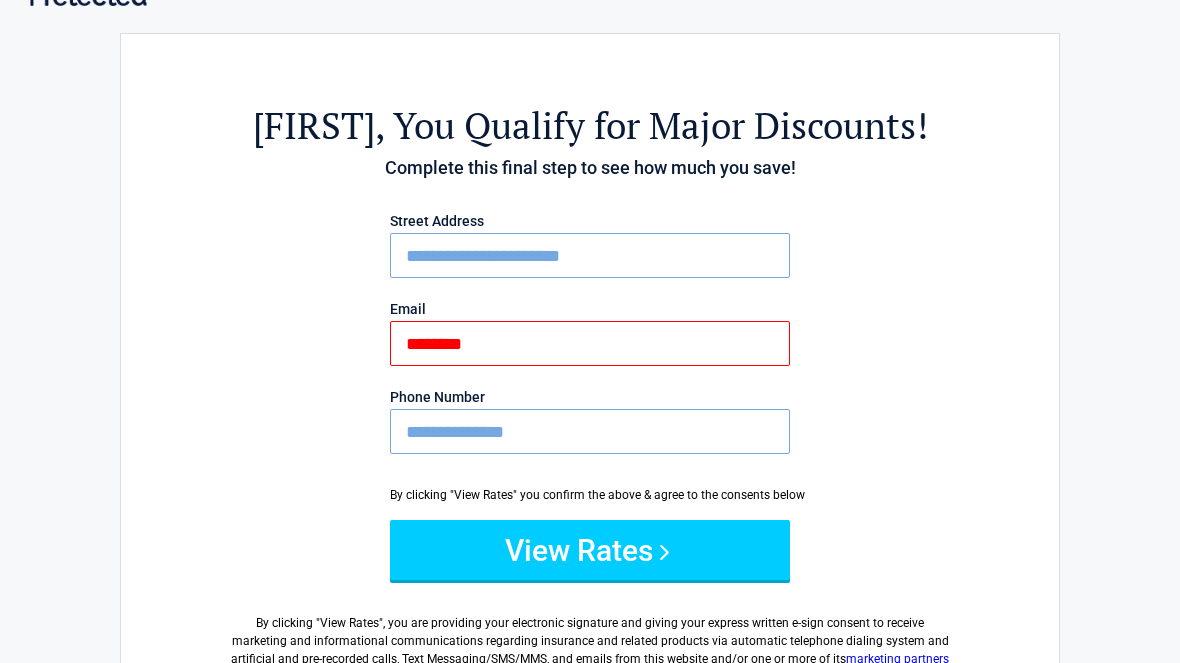 scroll, scrollTop: 0, scrollLeft: 0, axis: both 